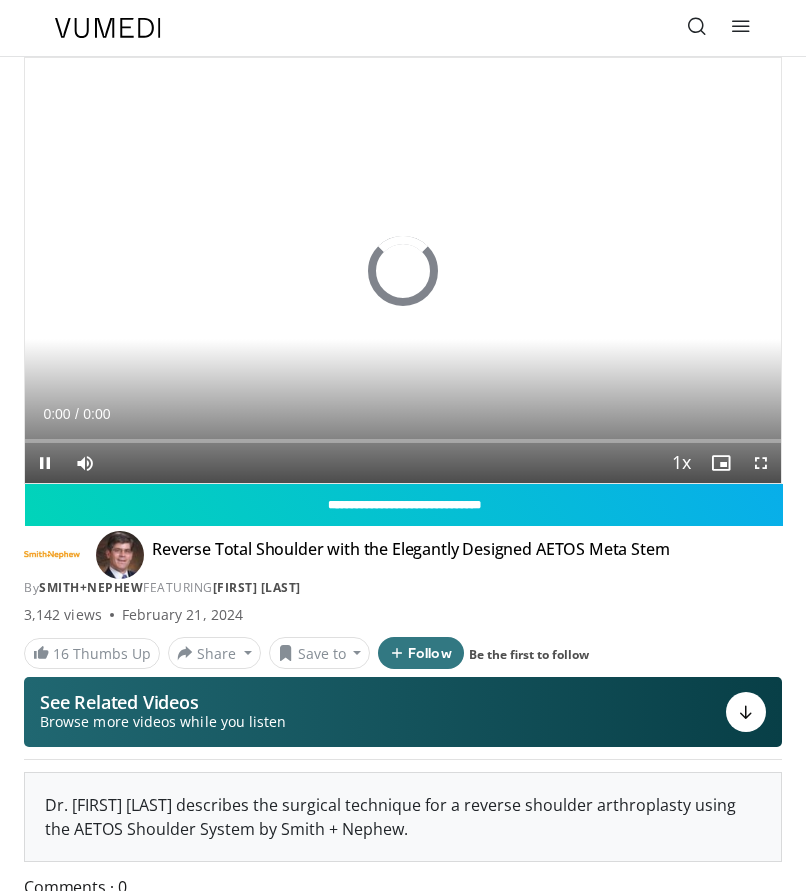 scroll, scrollTop: 0, scrollLeft: 0, axis: both 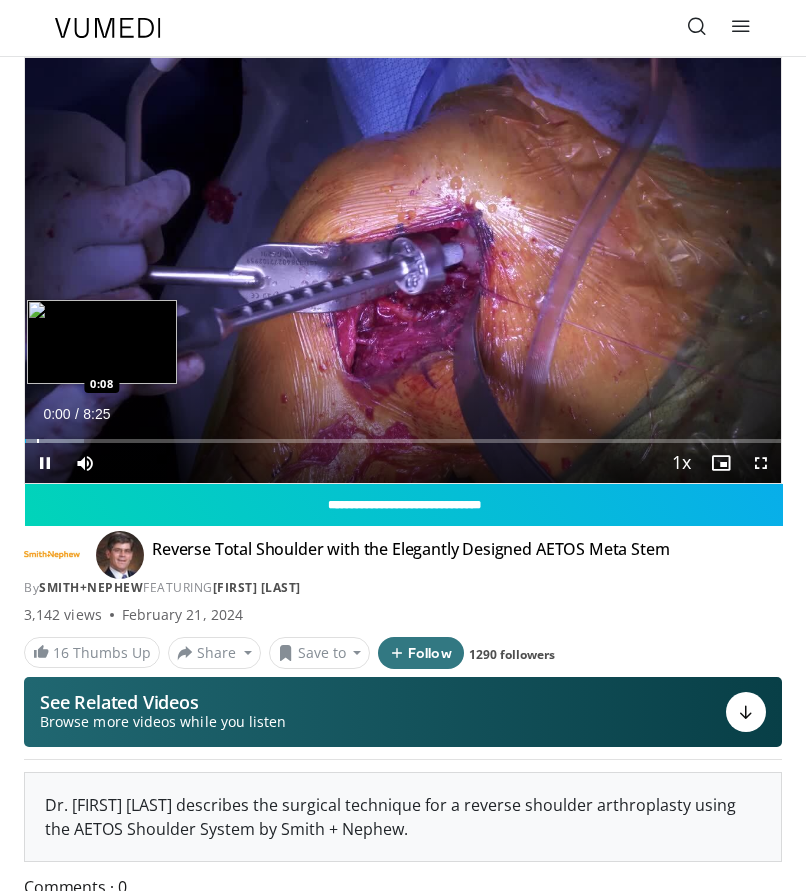 click at bounding box center [38, 441] 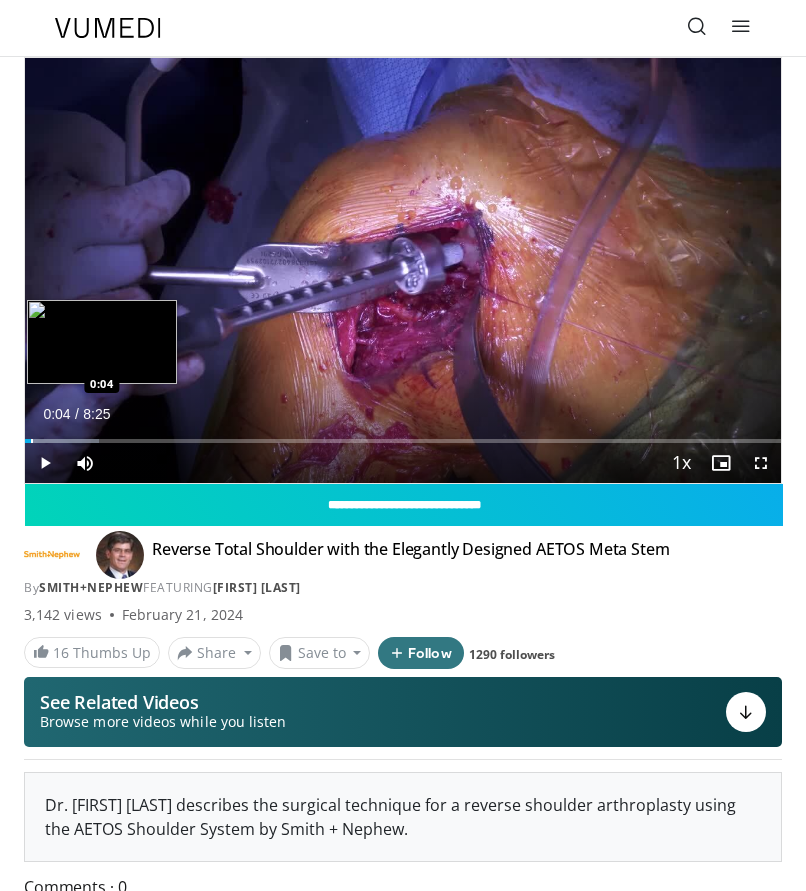 click on "Loaded :  9.79% 0:04 0:04" at bounding box center [403, 433] 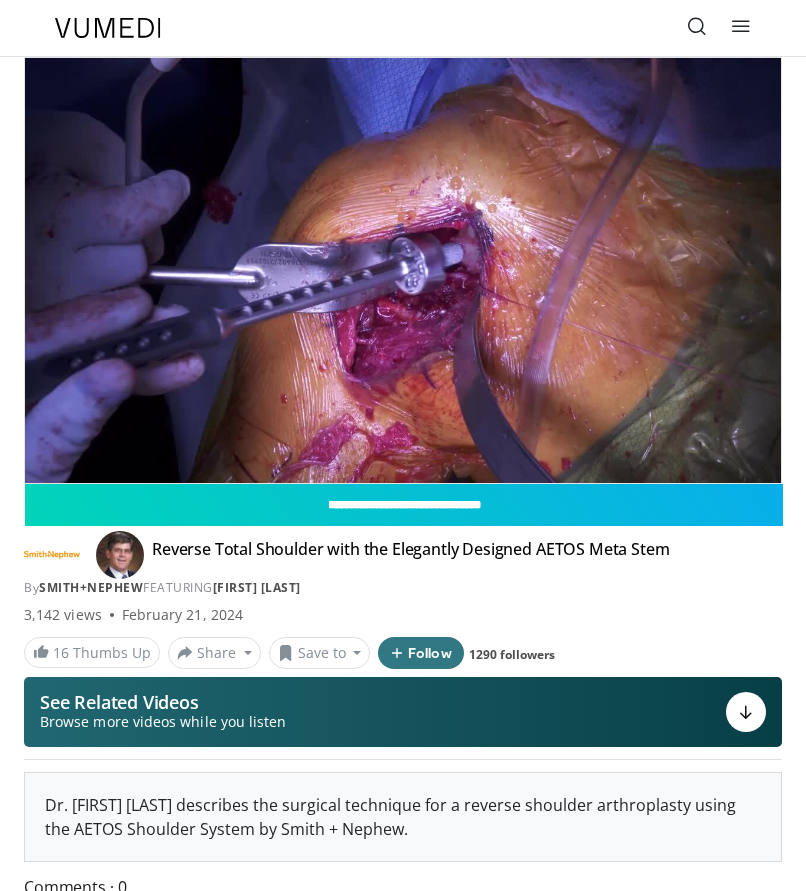 drag, startPoint x: 710, startPoint y: 625, endPoint x: 683, endPoint y: 609, distance: 31.38471 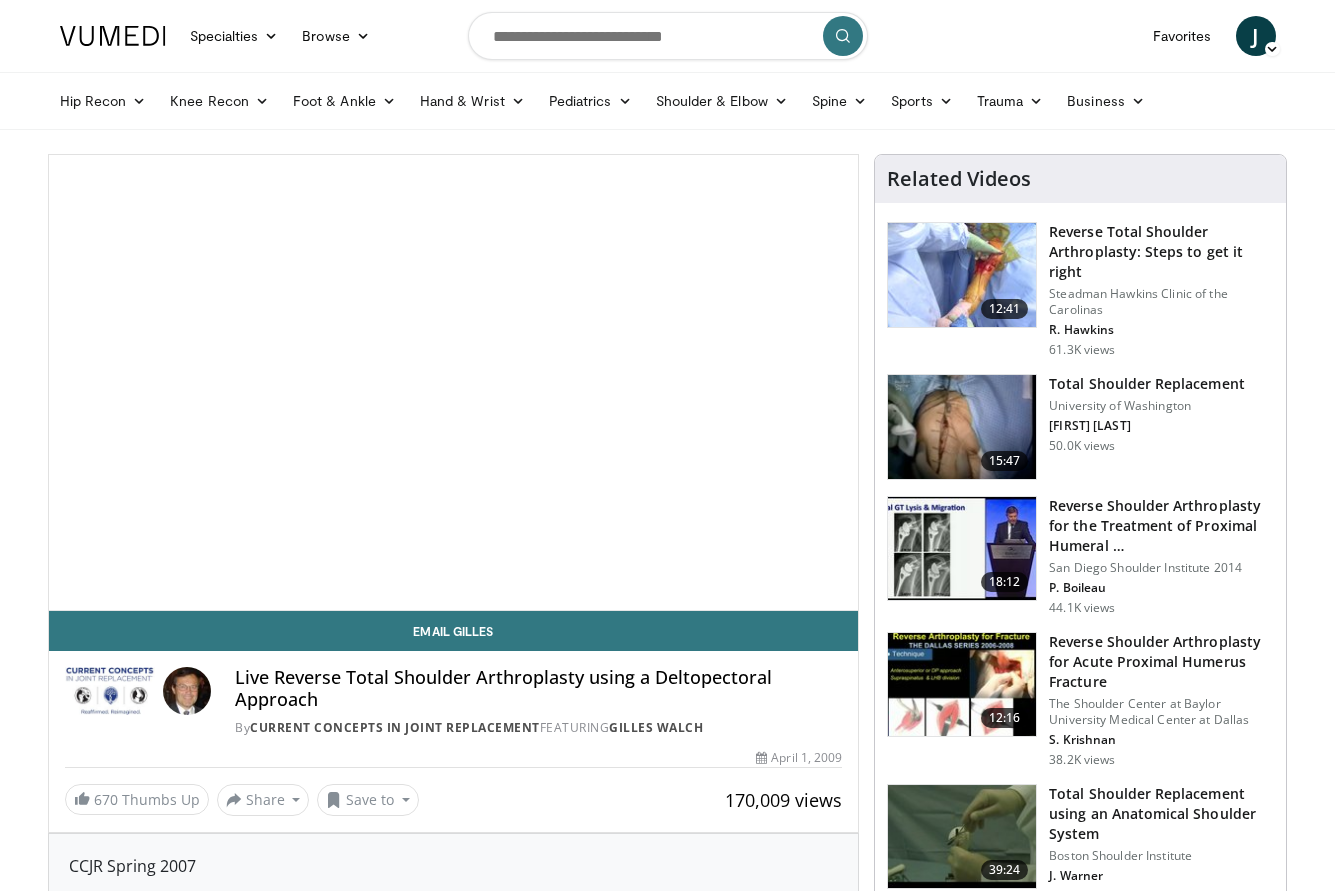 scroll, scrollTop: 0, scrollLeft: 0, axis: both 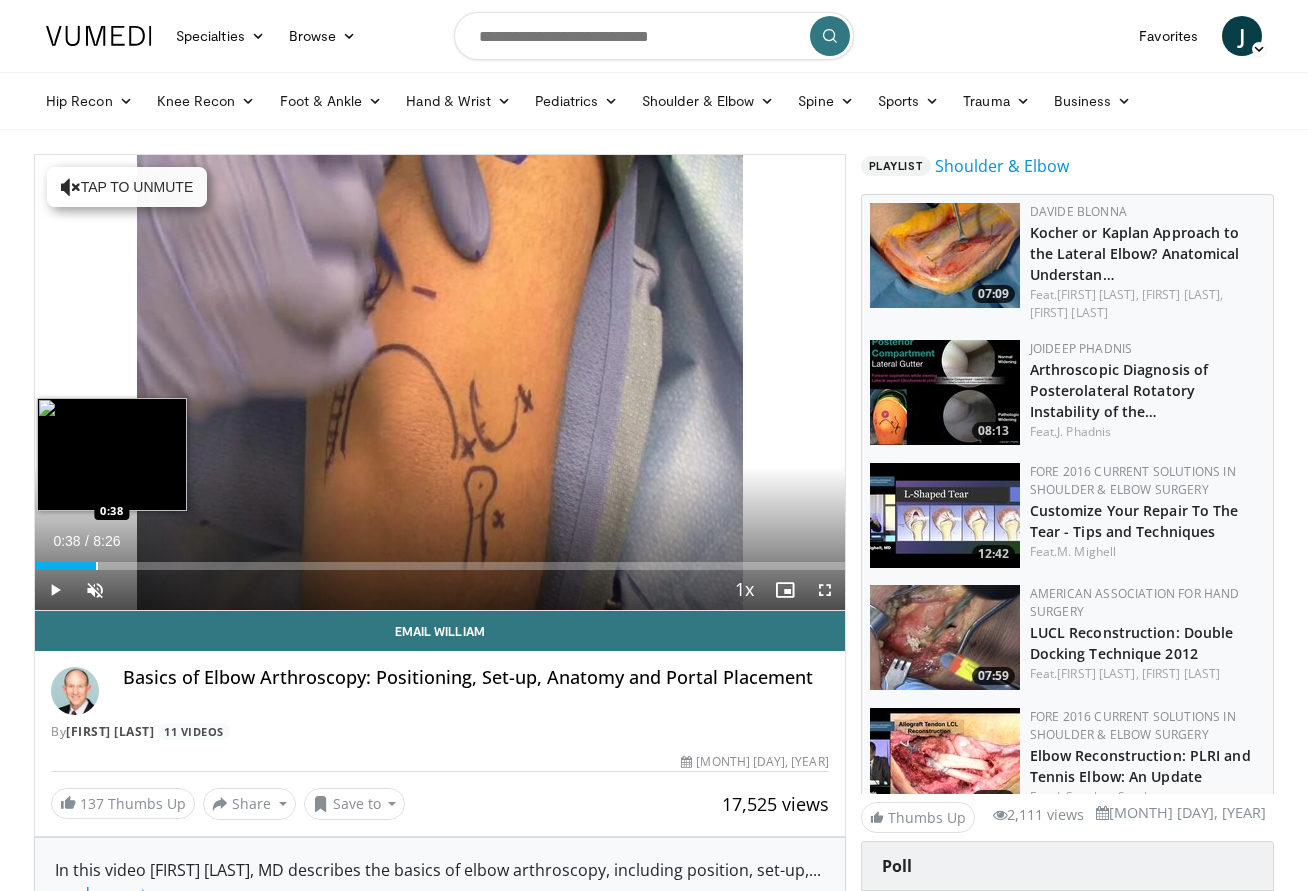click at bounding box center [97, 566] 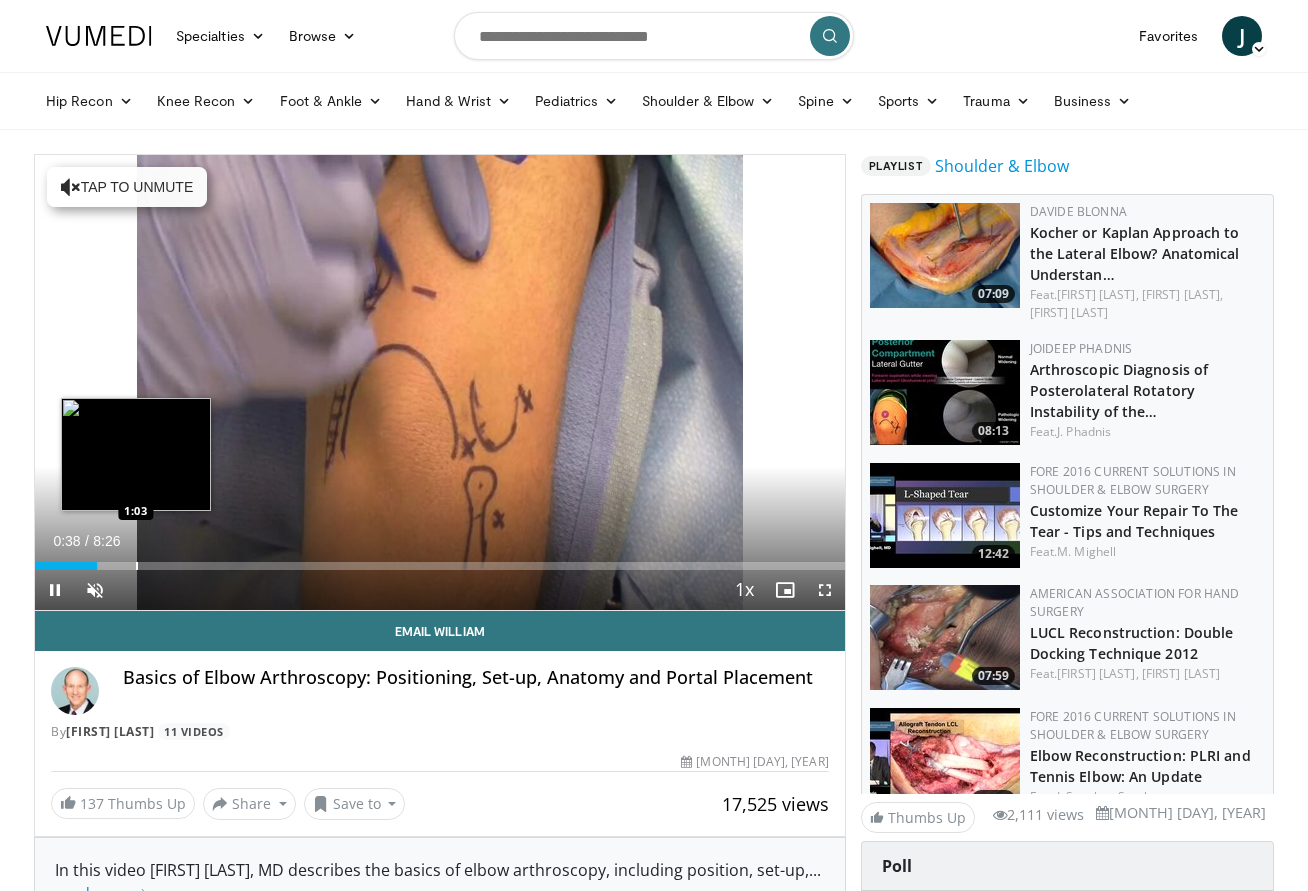 click at bounding box center (137, 566) 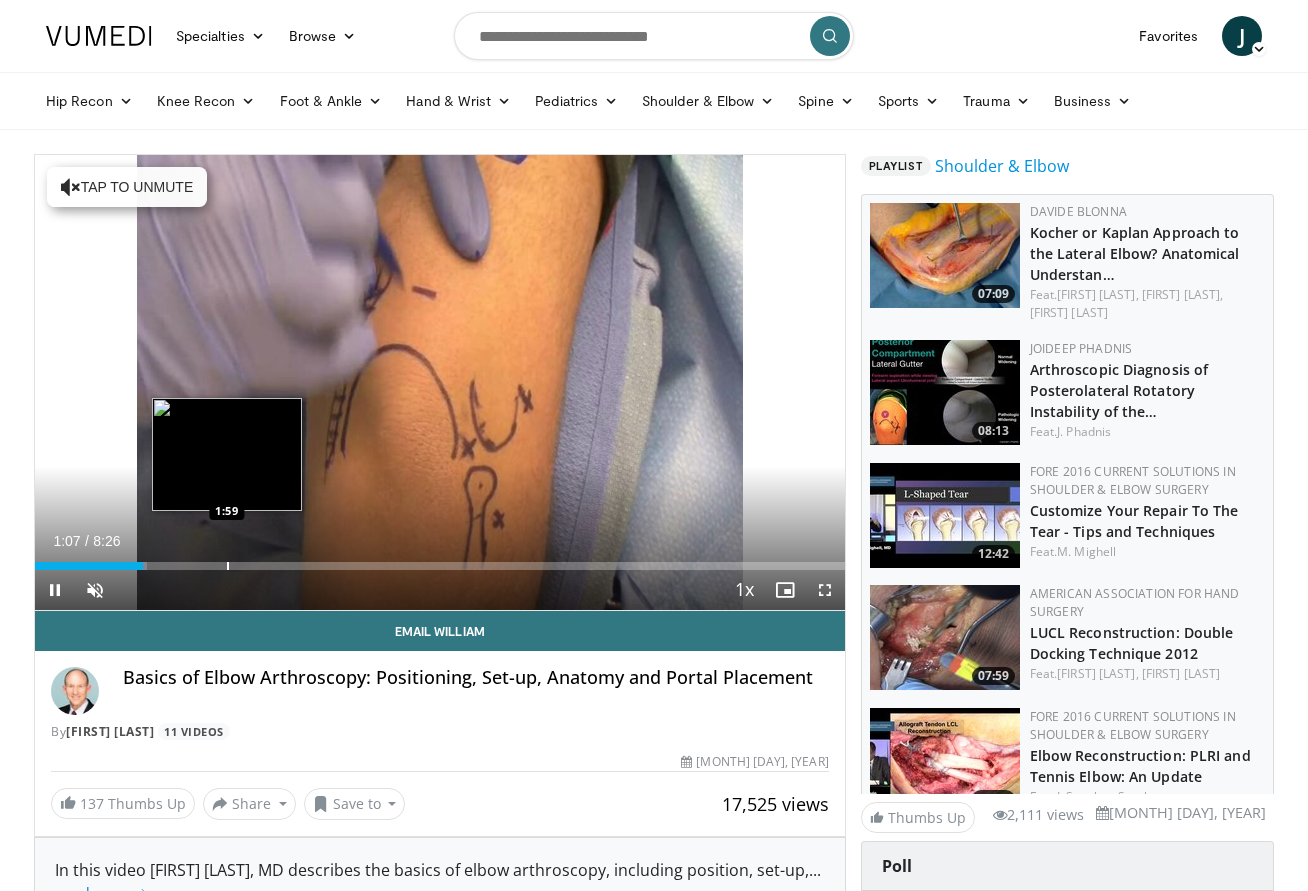 click at bounding box center (228, 566) 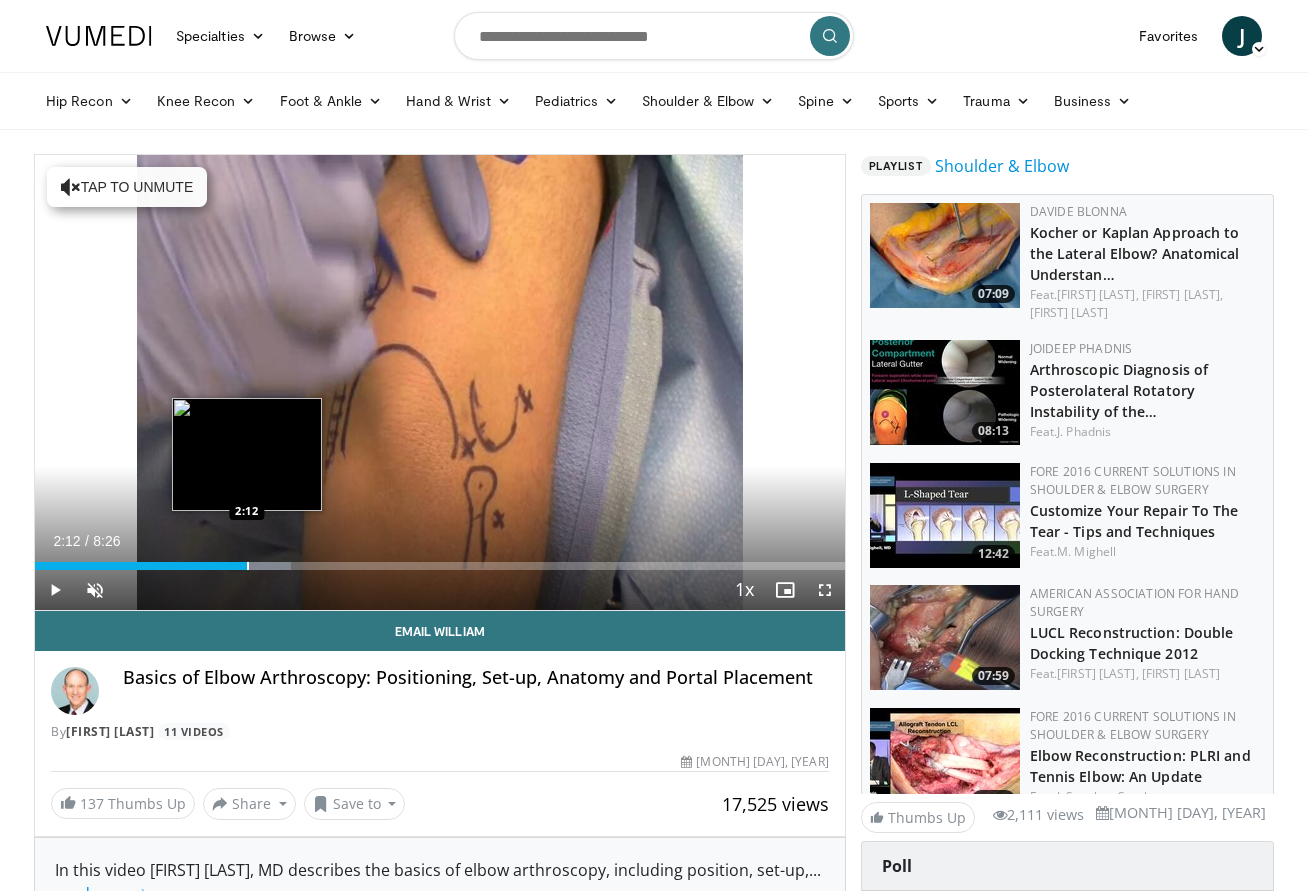 click on "Loaded :  31.64% 2:01 2:12" at bounding box center (440, 560) 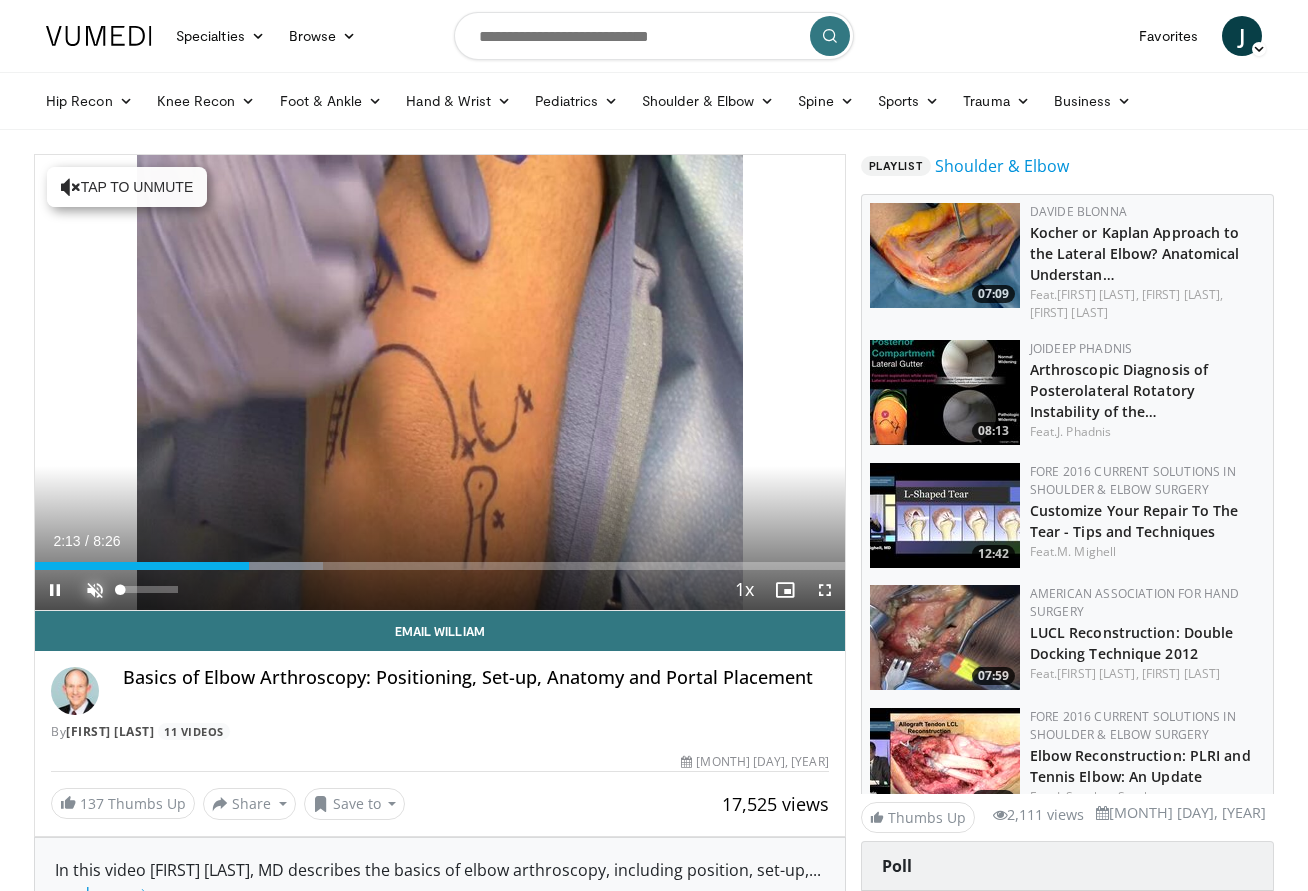click at bounding box center [95, 590] 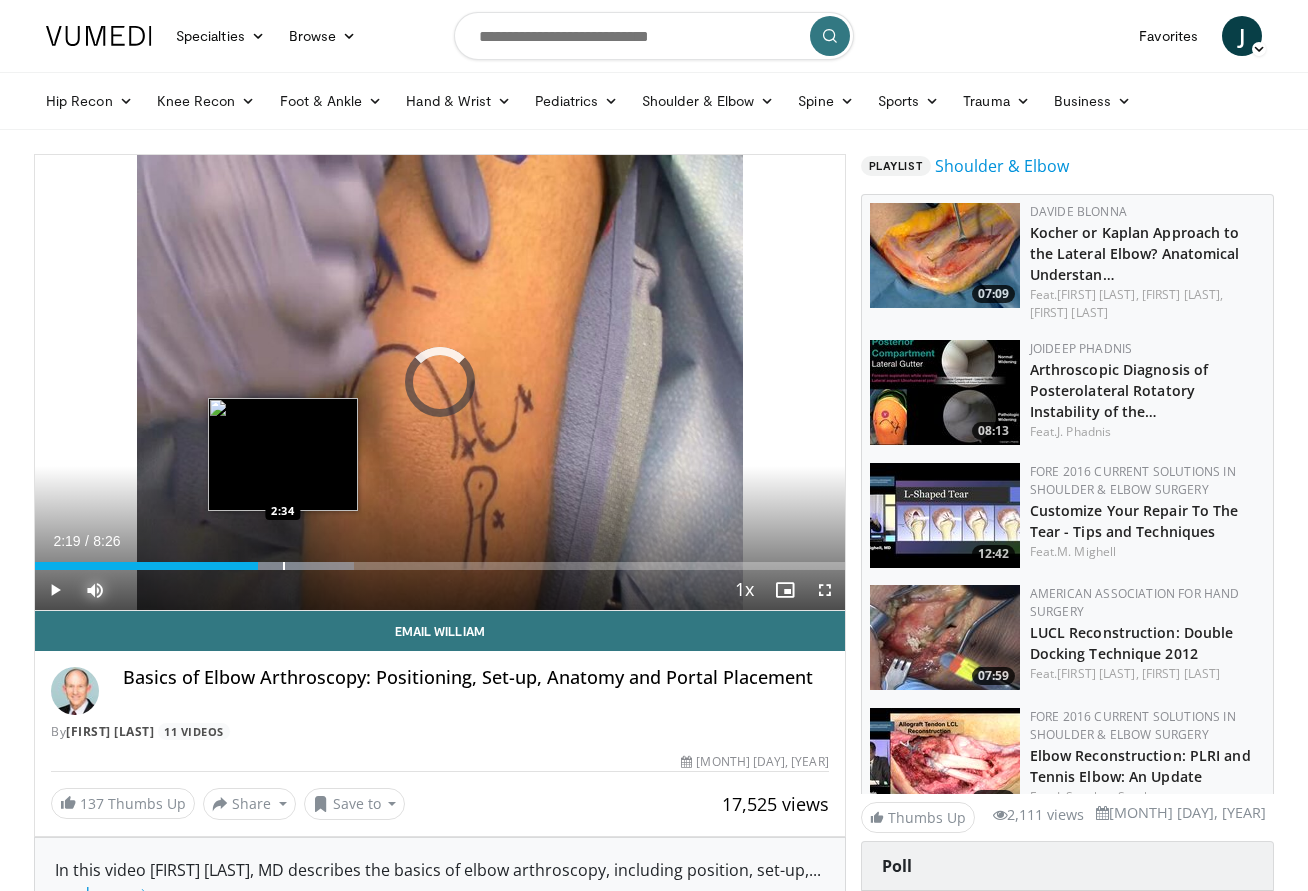click on "Loaded :  39.43% 2:19 2:34" at bounding box center (440, 566) 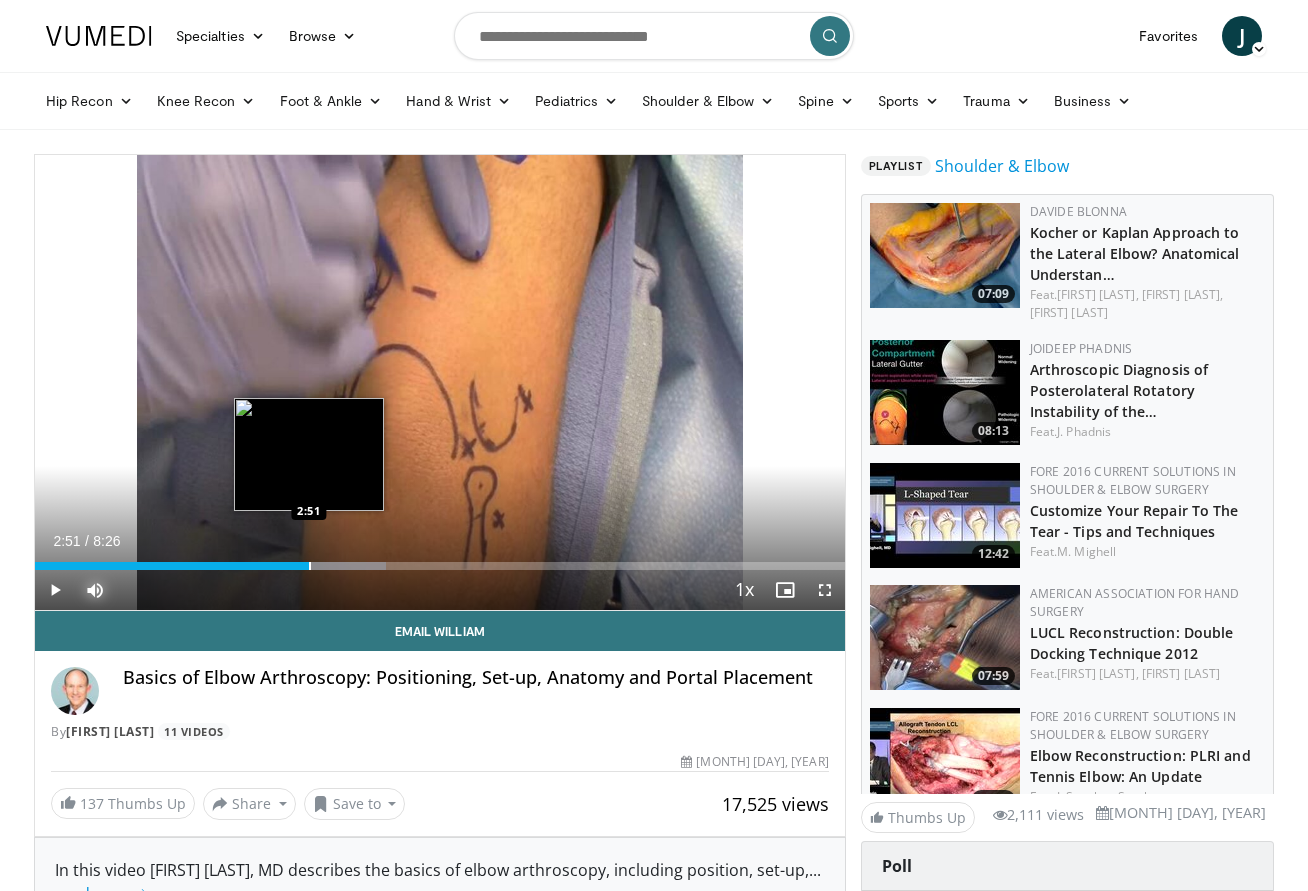 click at bounding box center [310, 566] 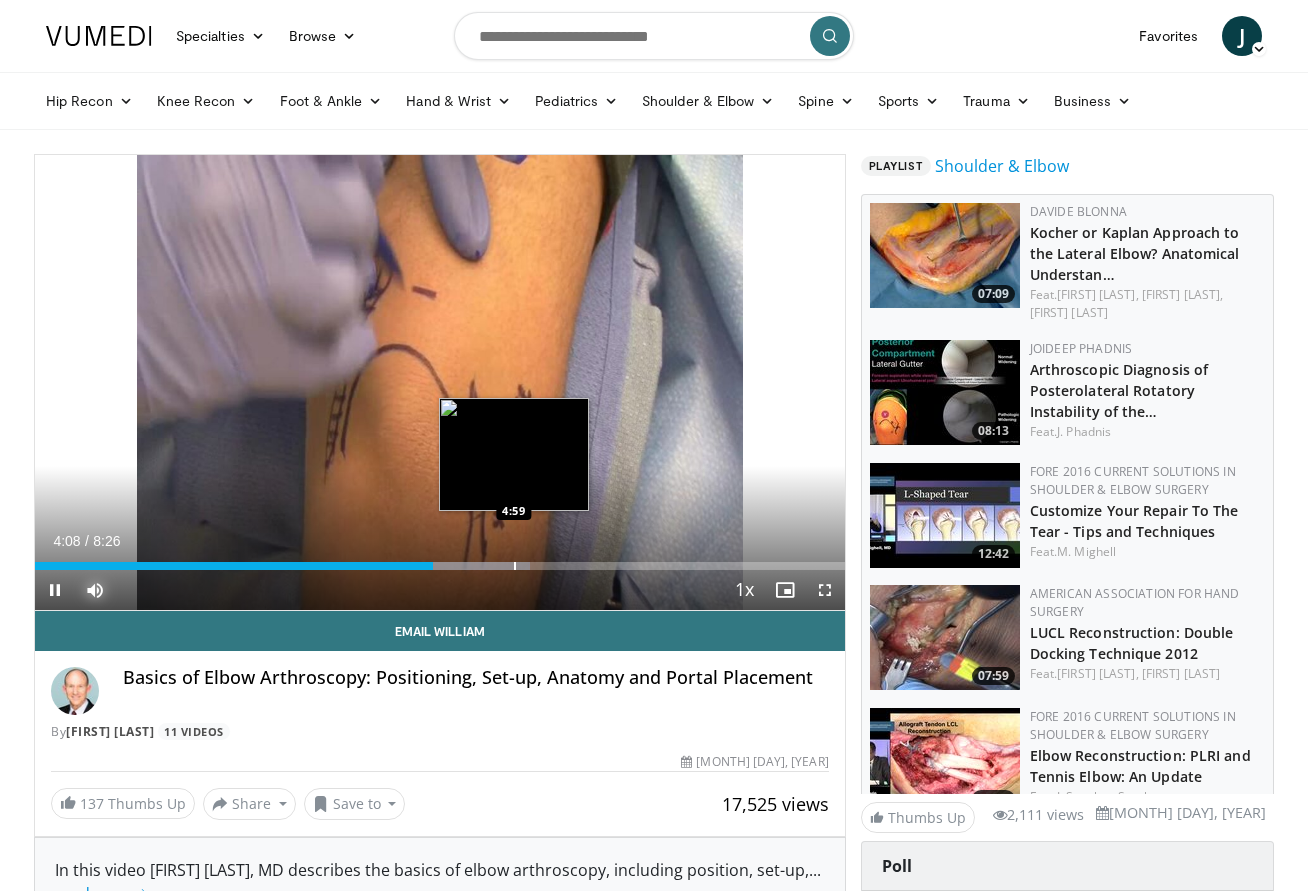 click at bounding box center (515, 566) 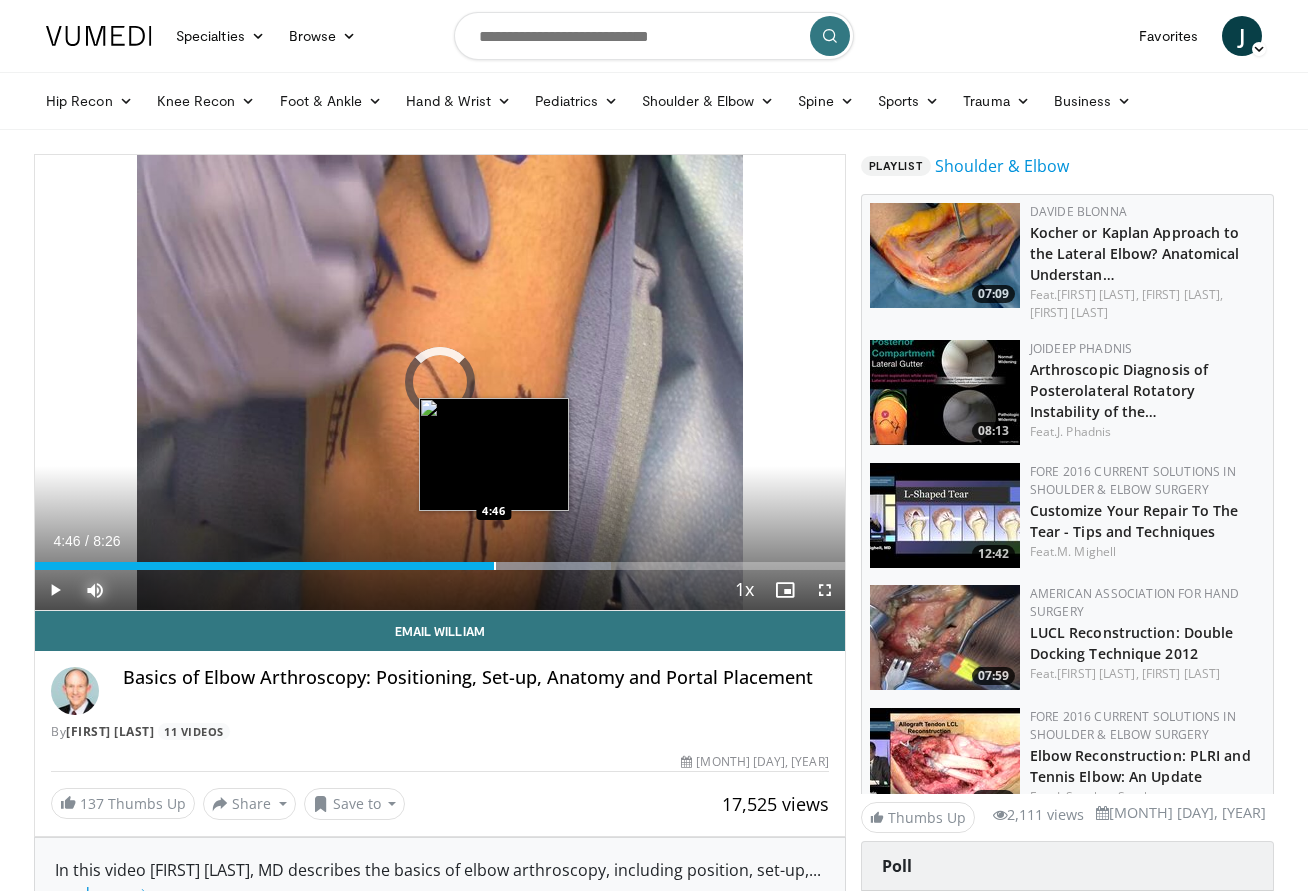 click on "Loaded :  71.18% 5:00 4:46" at bounding box center (440, 560) 